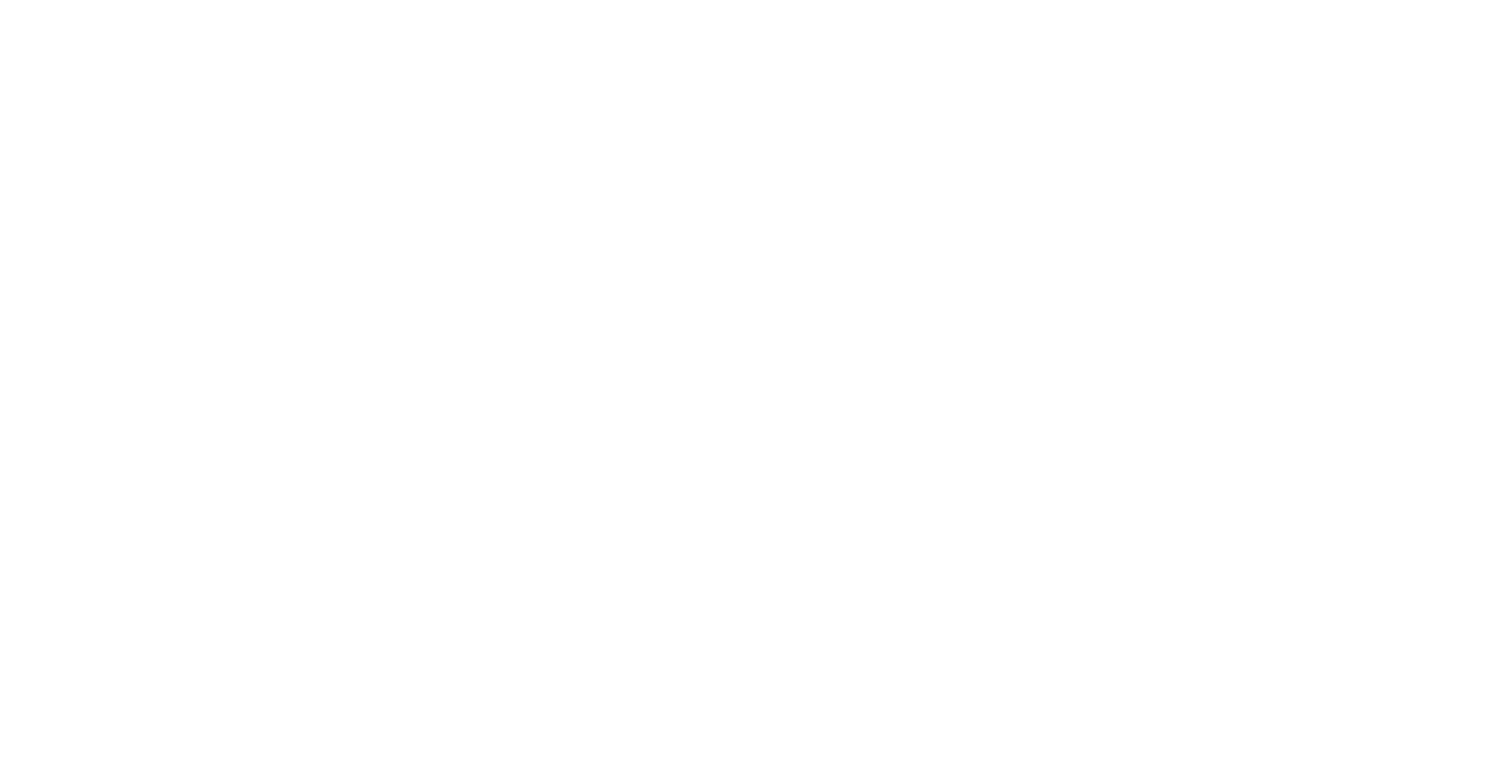 scroll, scrollTop: 0, scrollLeft: 0, axis: both 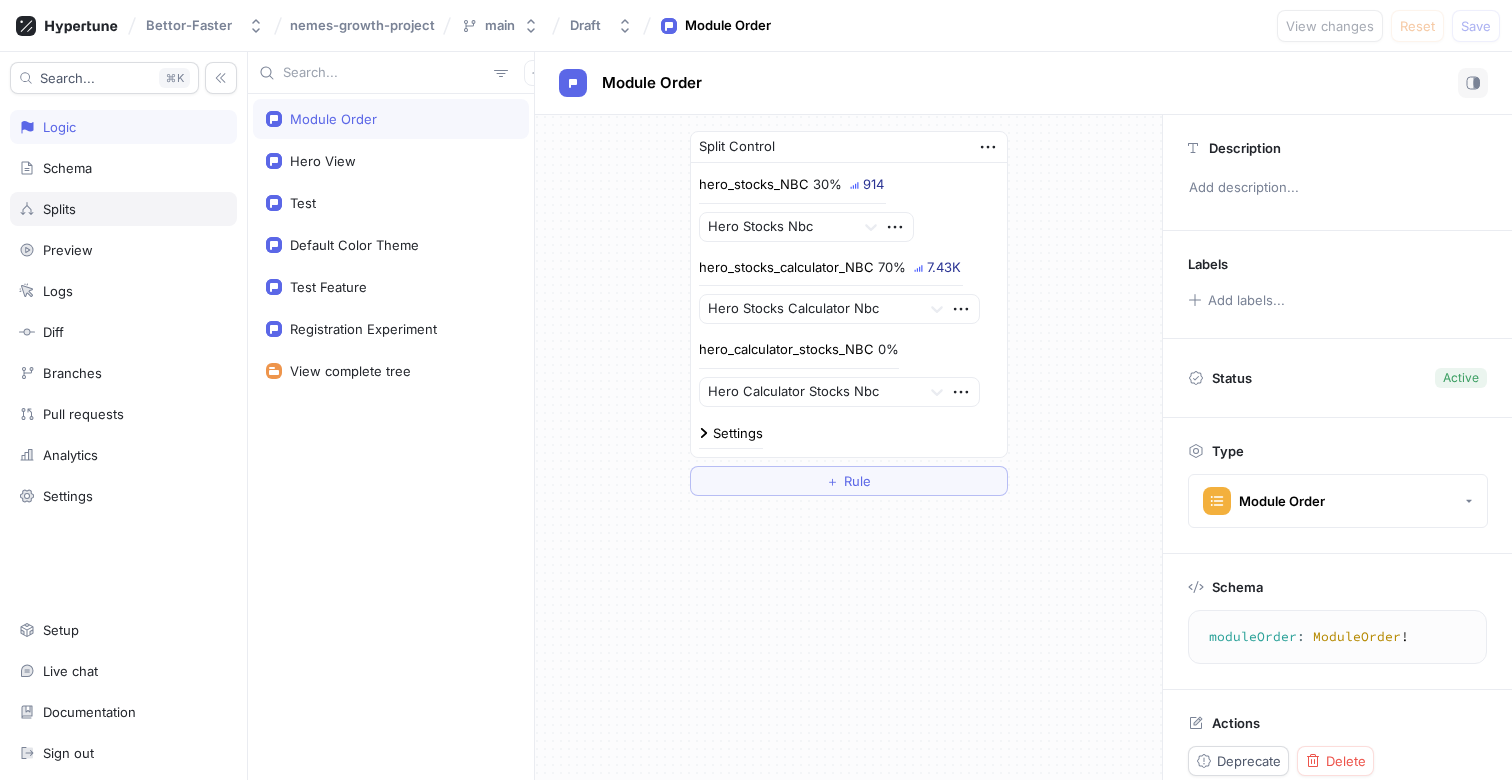 click on "Splits" at bounding box center (123, 209) 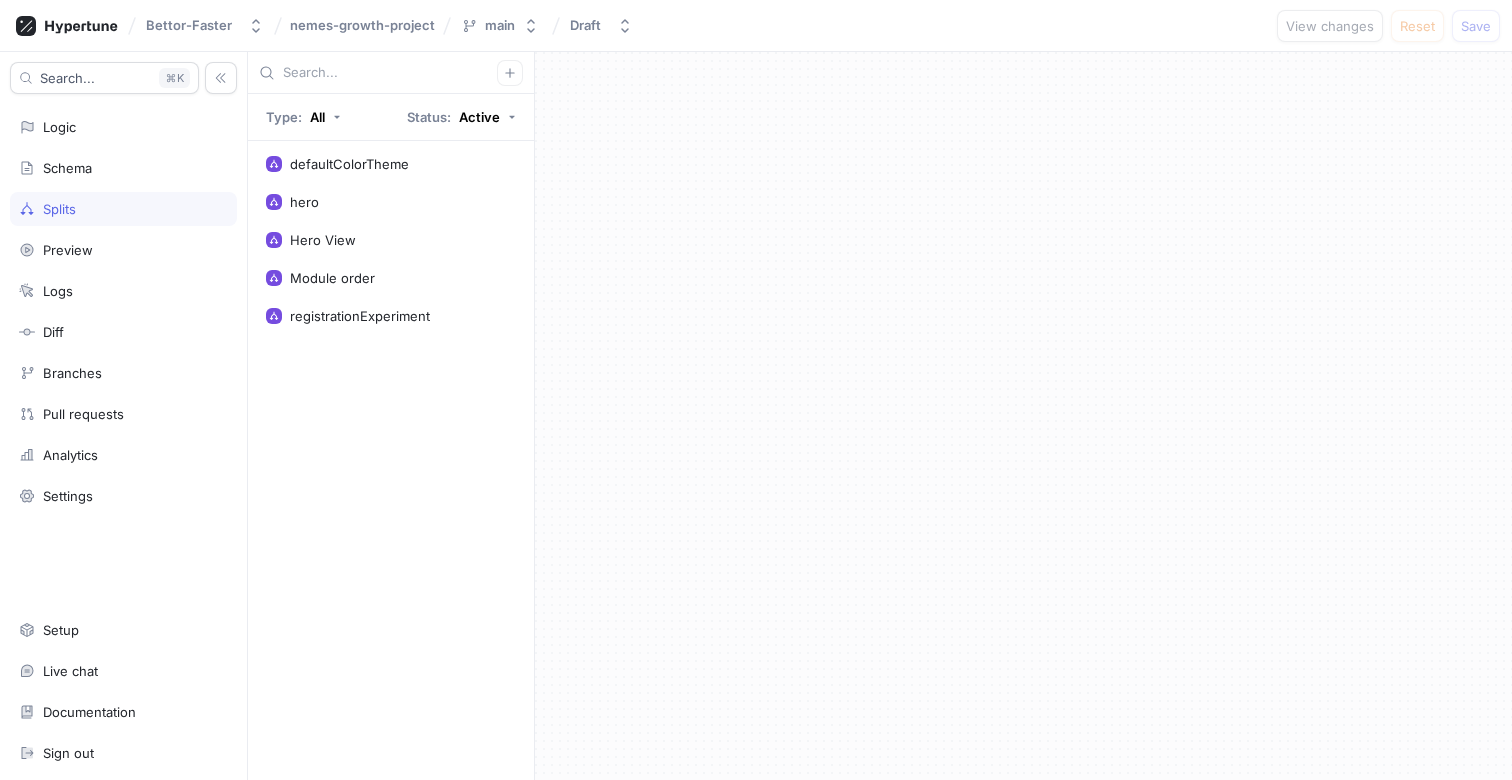 drag, startPoint x: 358, startPoint y: 306, endPoint x: 365, endPoint y: 297, distance: 11.401754 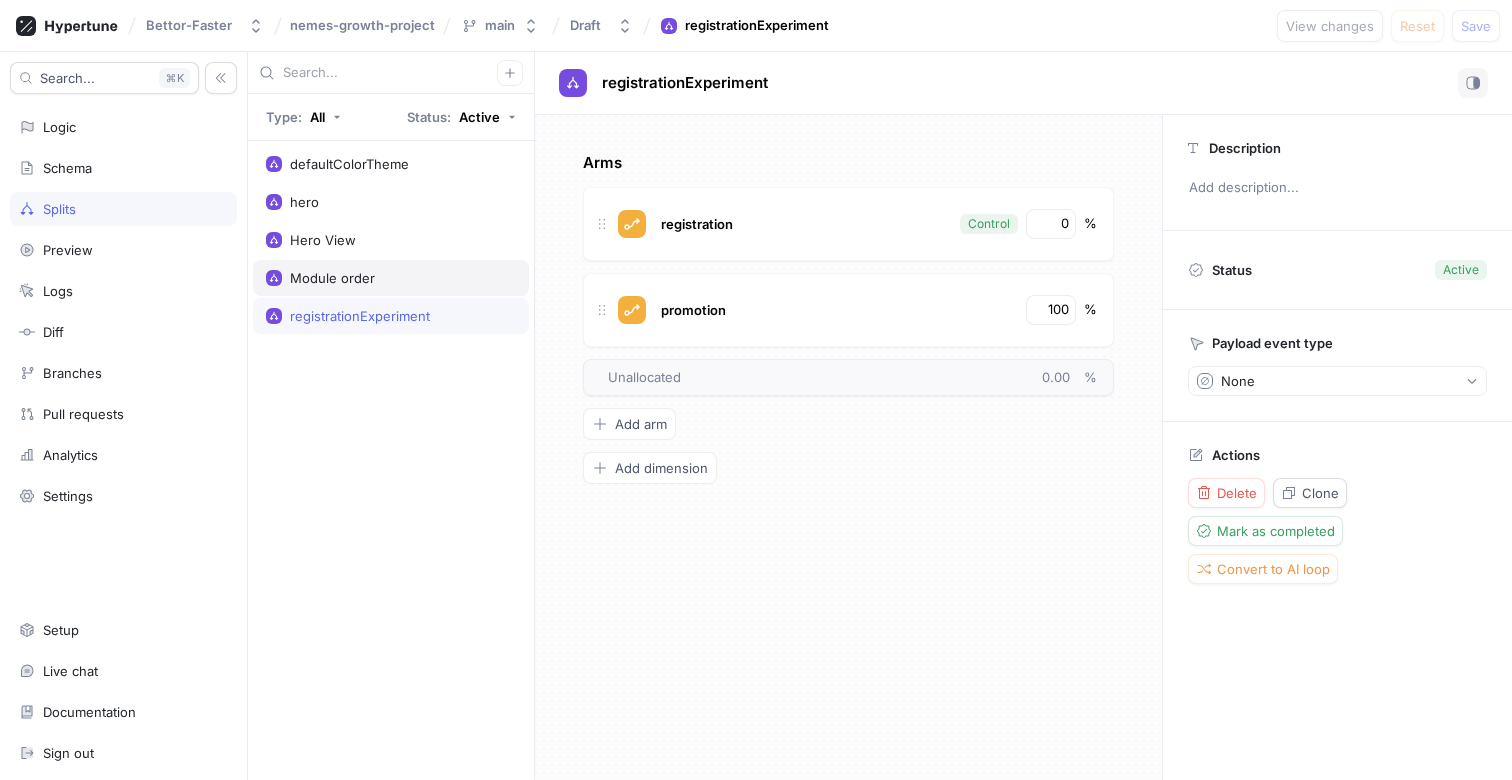 click on "Module order" at bounding box center (391, 278) 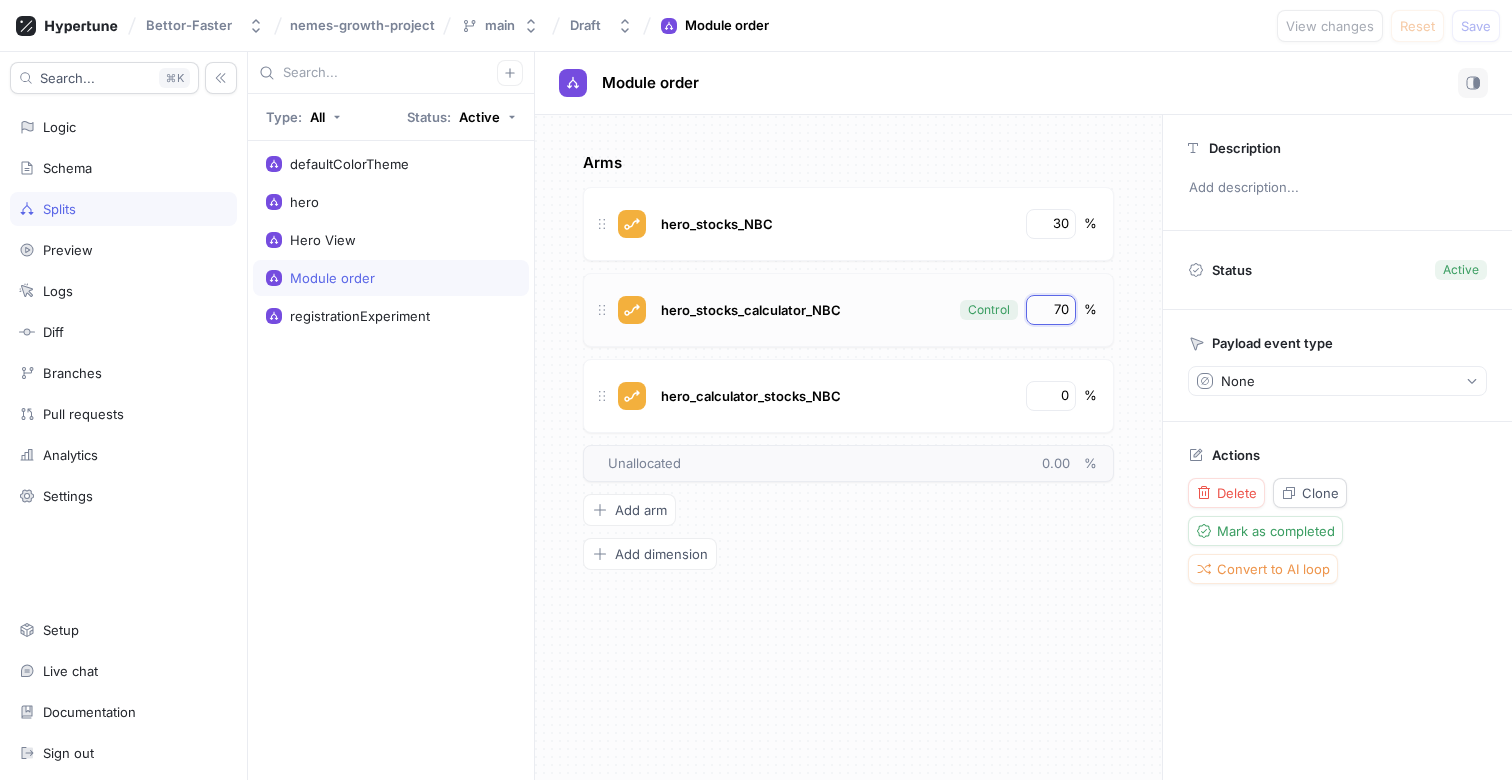click on "70" at bounding box center (1052, 310) 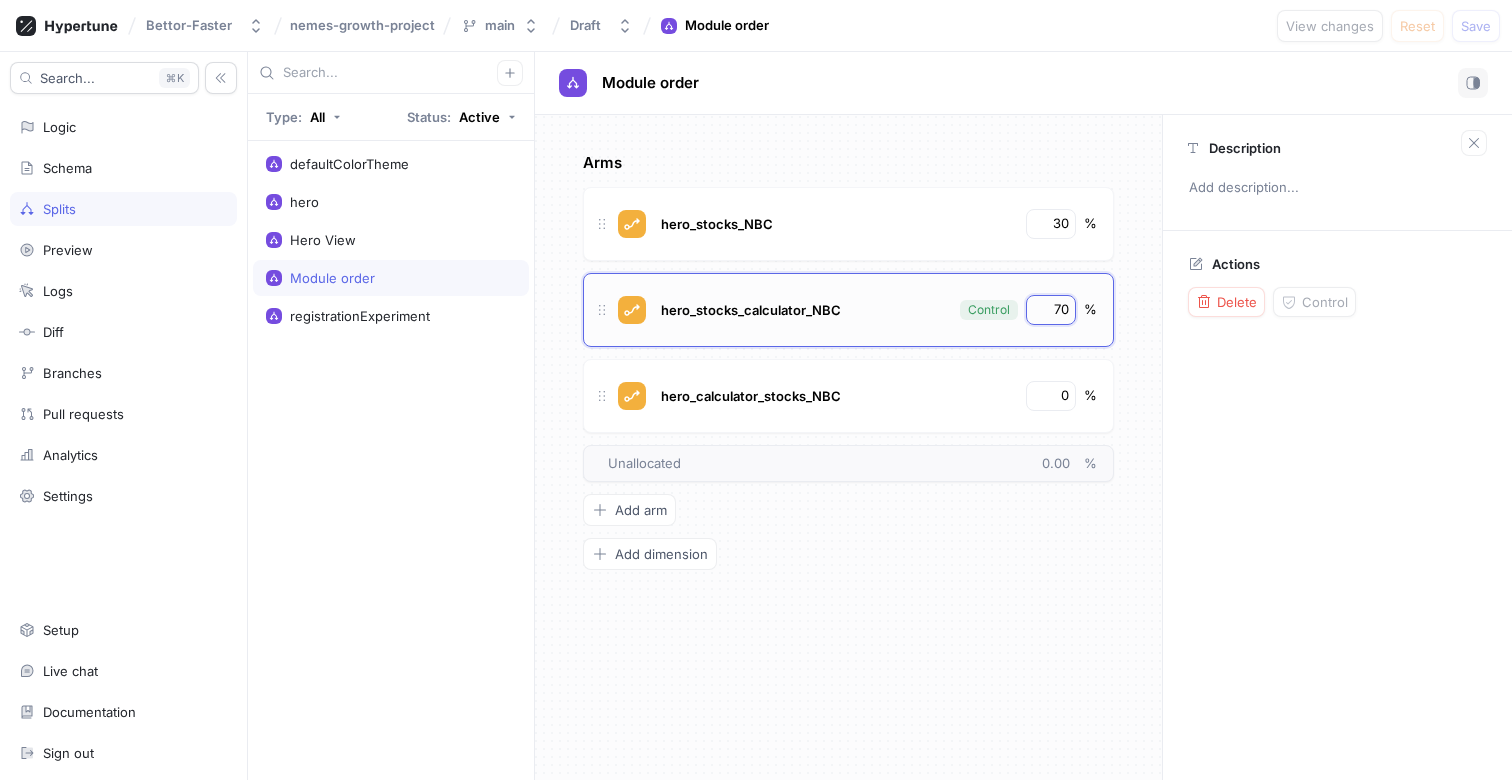 drag, startPoint x: 1066, startPoint y: 306, endPoint x: 1048, endPoint y: 306, distance: 18 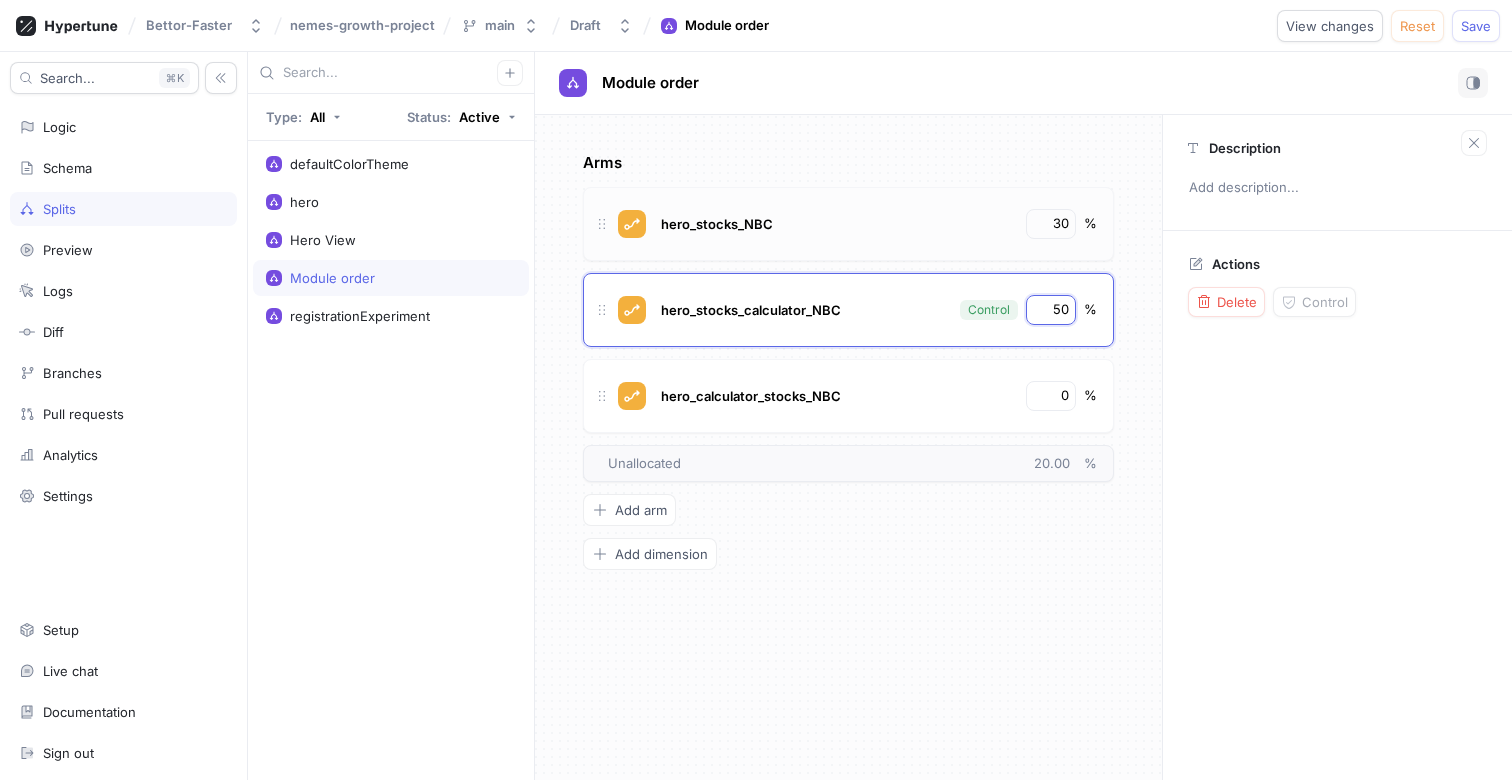 type on "50" 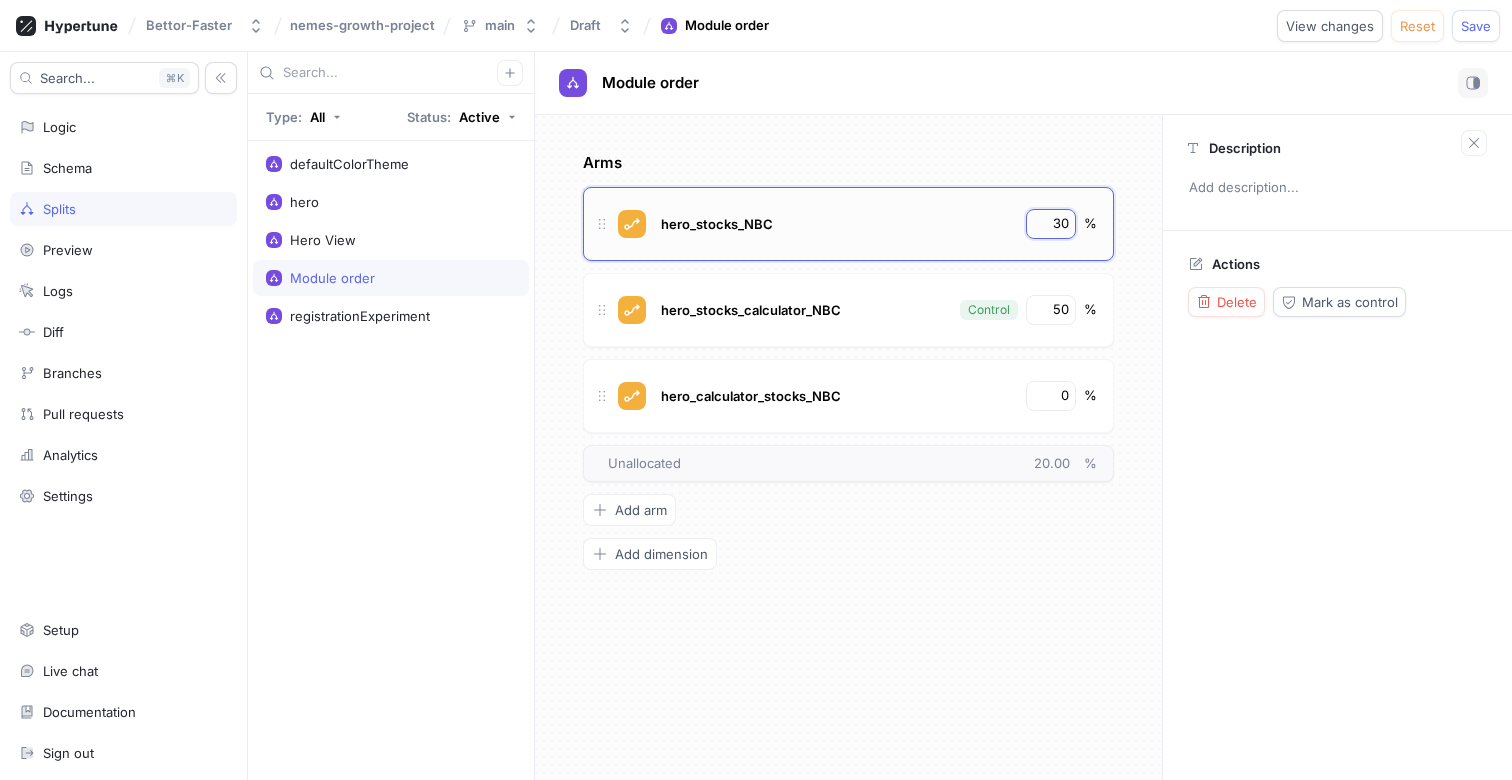 click on "hero_stocks_NBC 30 %" at bounding box center [848, 224] 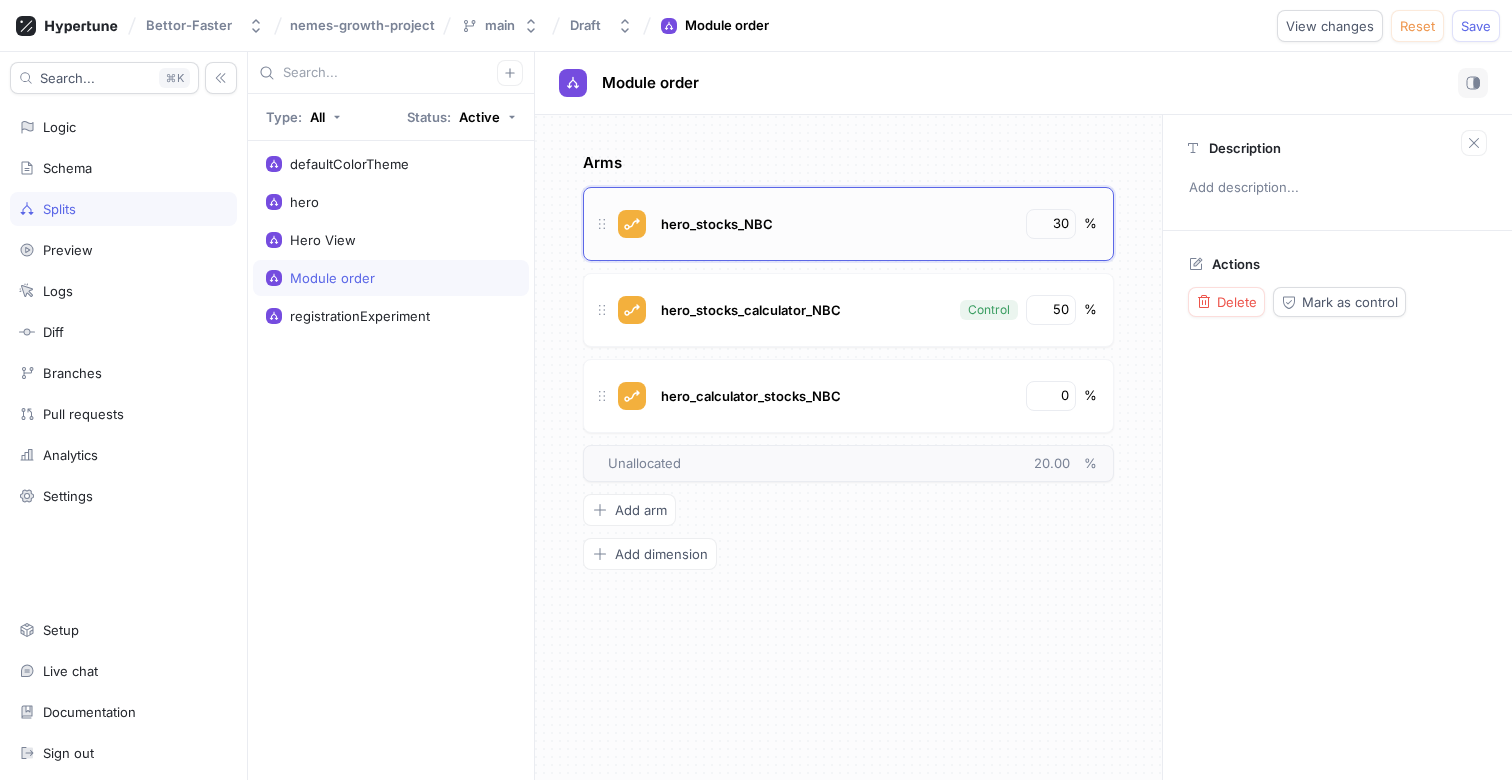 click on "hero_stocks_NBC 30 %" at bounding box center [848, 224] 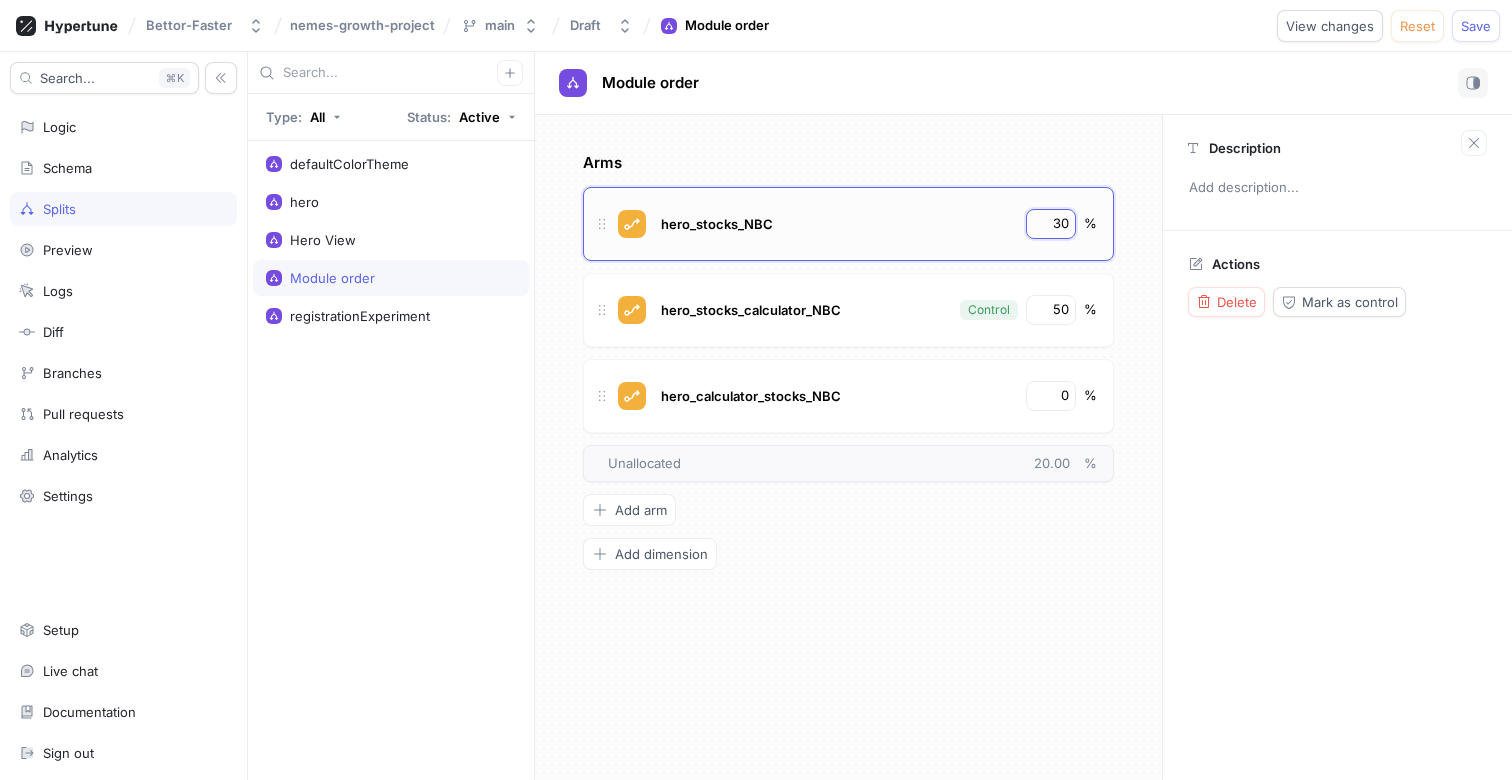 click on "30" at bounding box center (1052, 224) 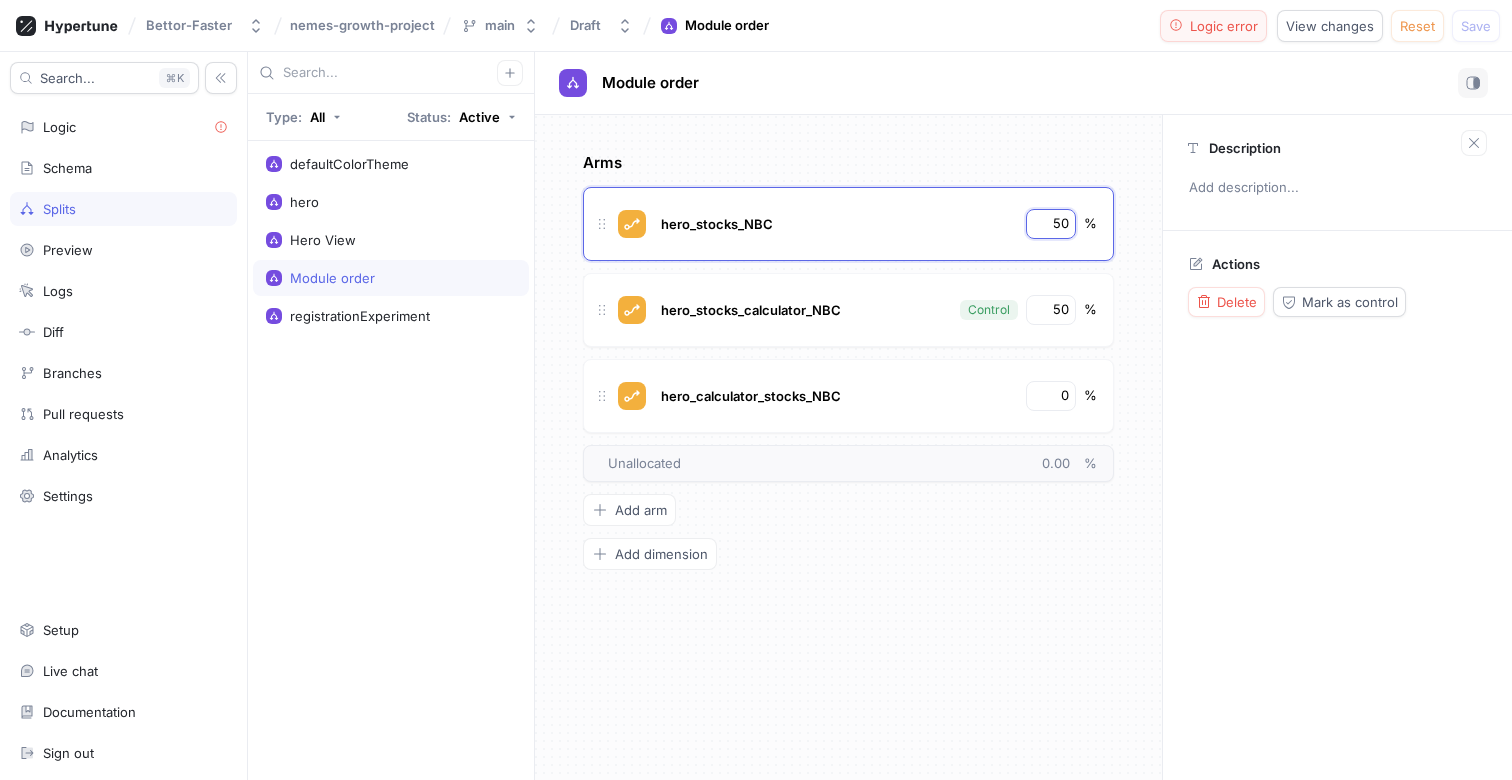 type on "50" 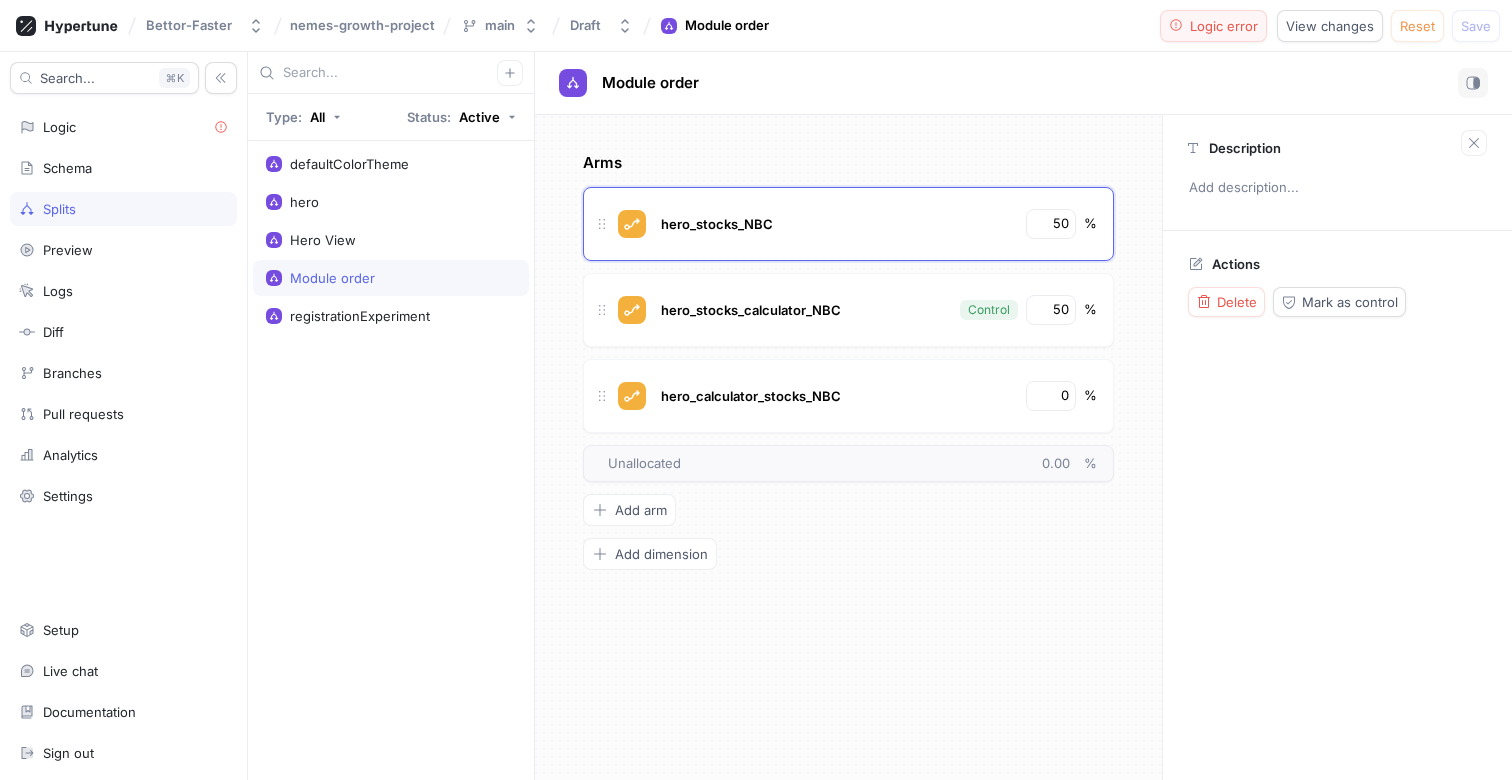 click on "Logic error" at bounding box center (1214, 26) 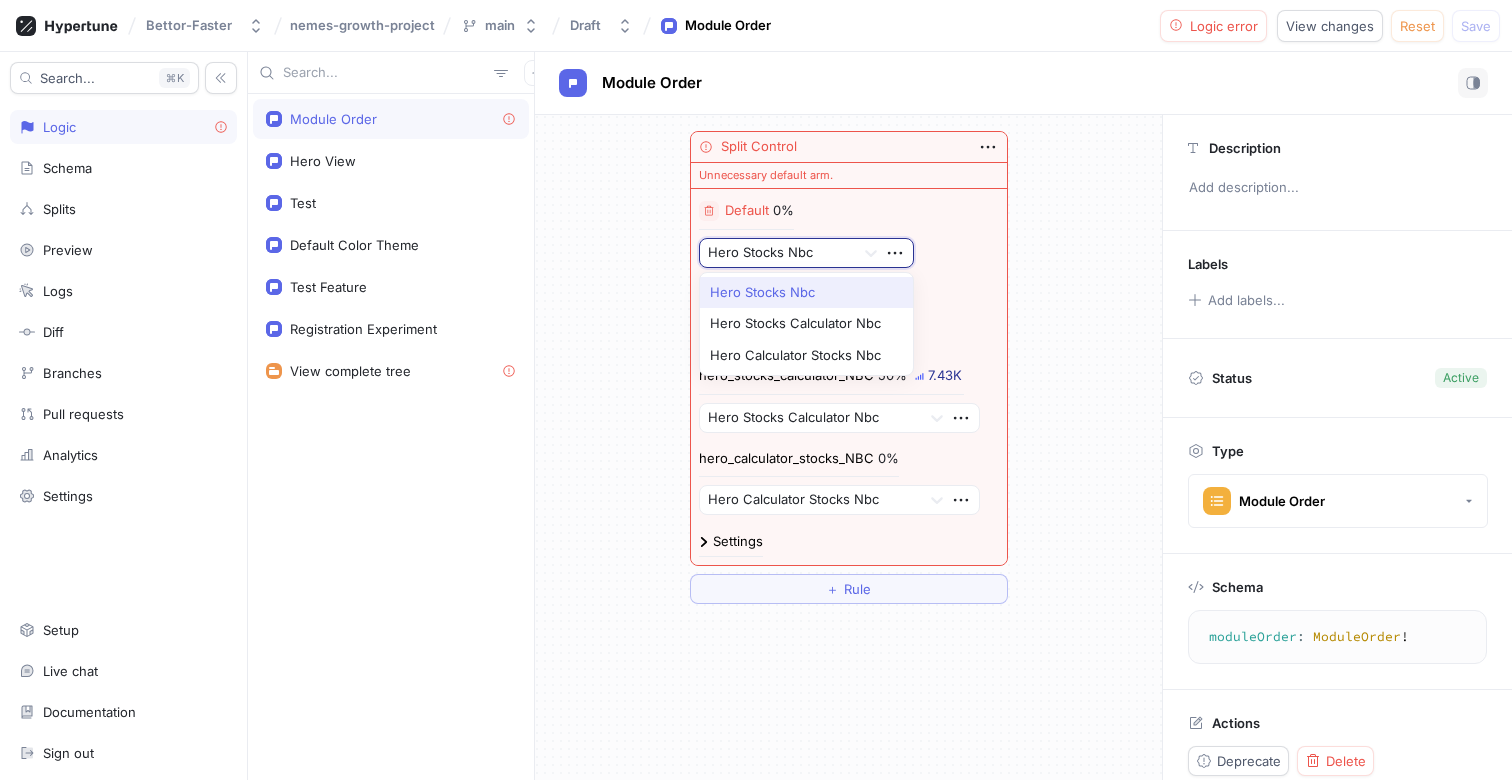 drag, startPoint x: 831, startPoint y: 249, endPoint x: 793, endPoint y: 247, distance: 38.052597 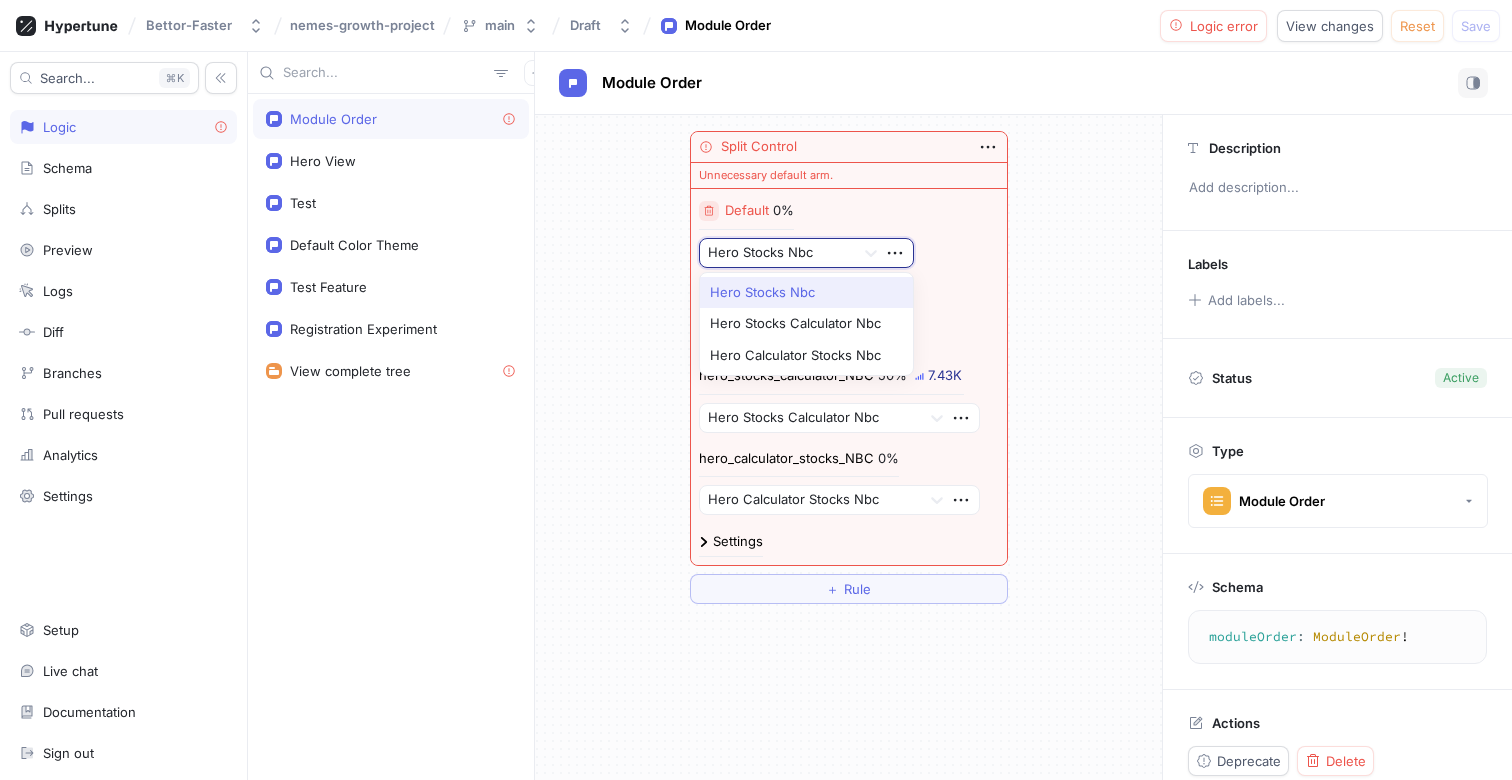 click 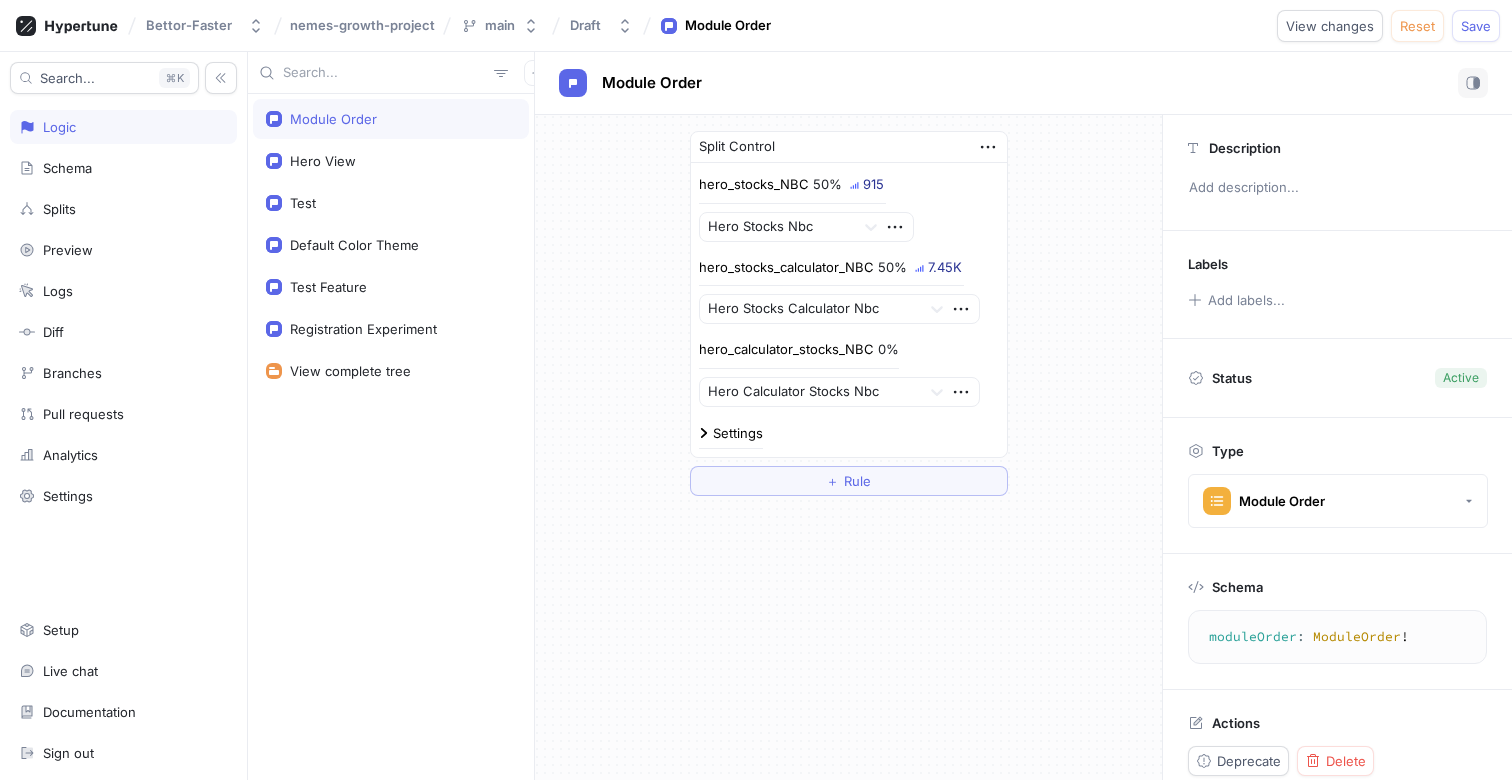 click on "Split Control hero_stocks_NBC 50% 915 Hero Stocks Nbc hero_stocks_calculator_NBC 50% 7.45K Hero Stocks Calculator Nbc hero_calculator_stocks_NBC 0% Hero Calculator Stocks Nbc Settings ＋ Rule" at bounding box center (848, 313) 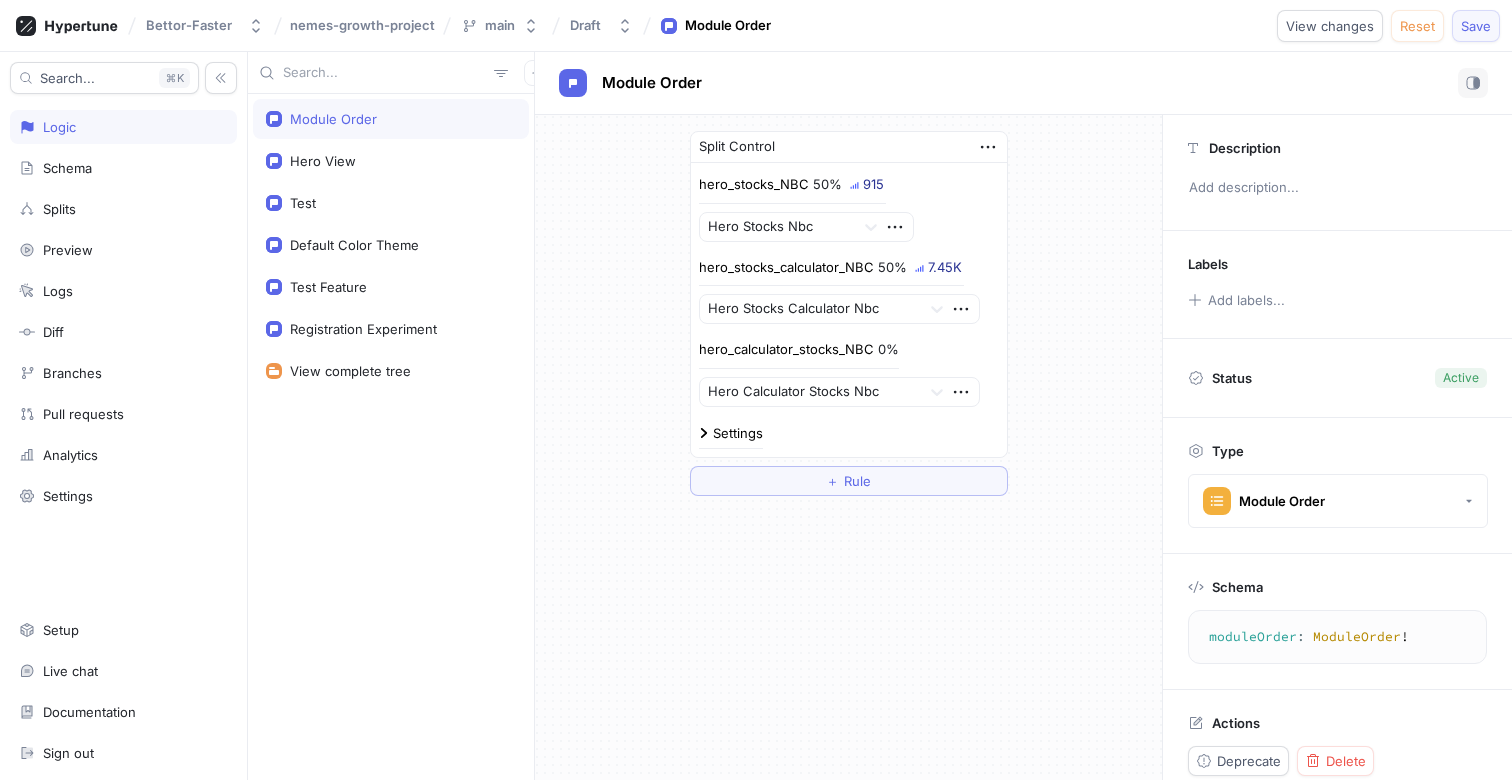 click on "Save" at bounding box center [1476, 26] 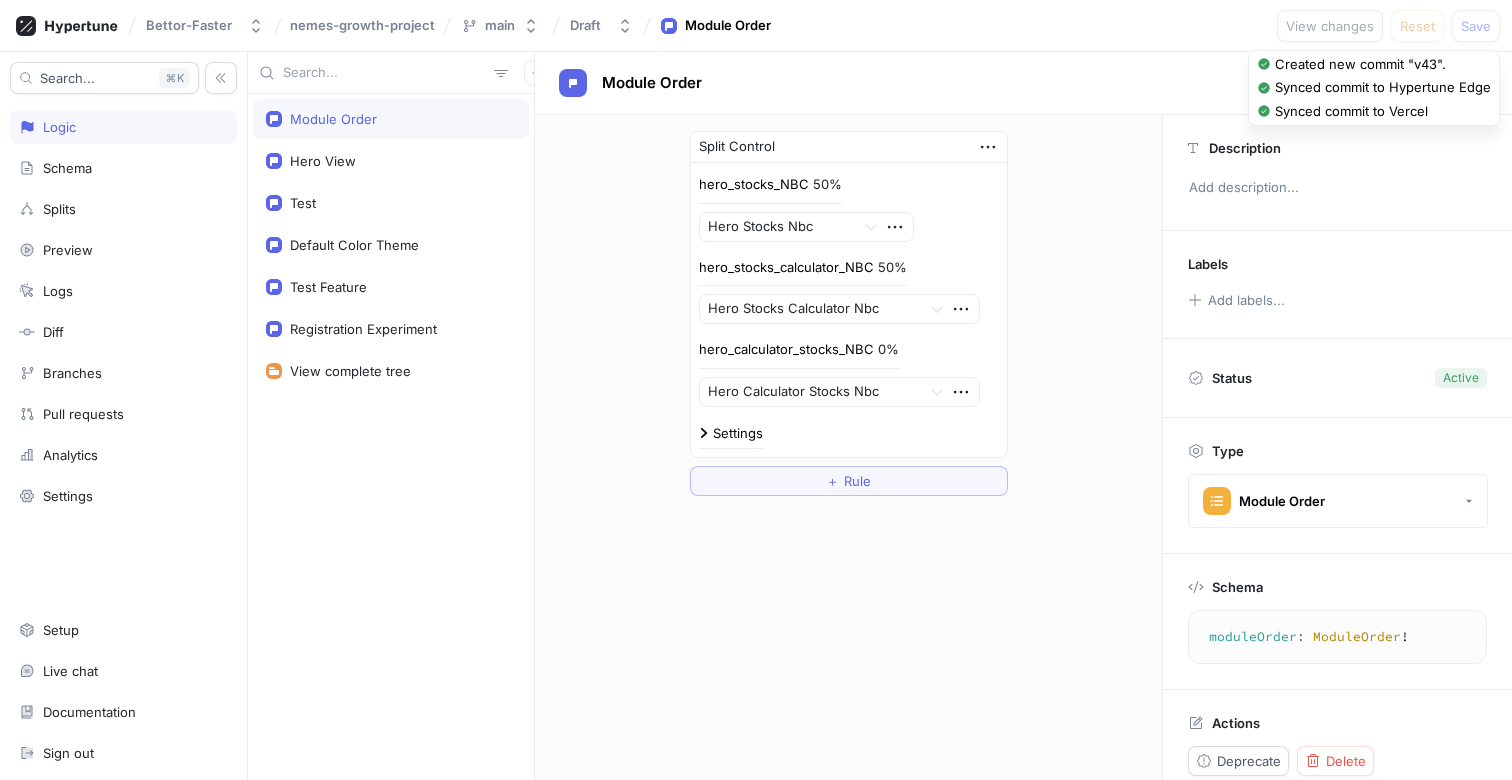 click on "Split Control hero_stocks_NBC 50% Hero Stocks Nbc hero_stocks_calculator_NBC 50% Hero Stocks Calculator Nbc hero_calculator_stocks_NBC 0% Hero Calculator Stocks Nbc Settings ＋ Rule" at bounding box center (848, 313) 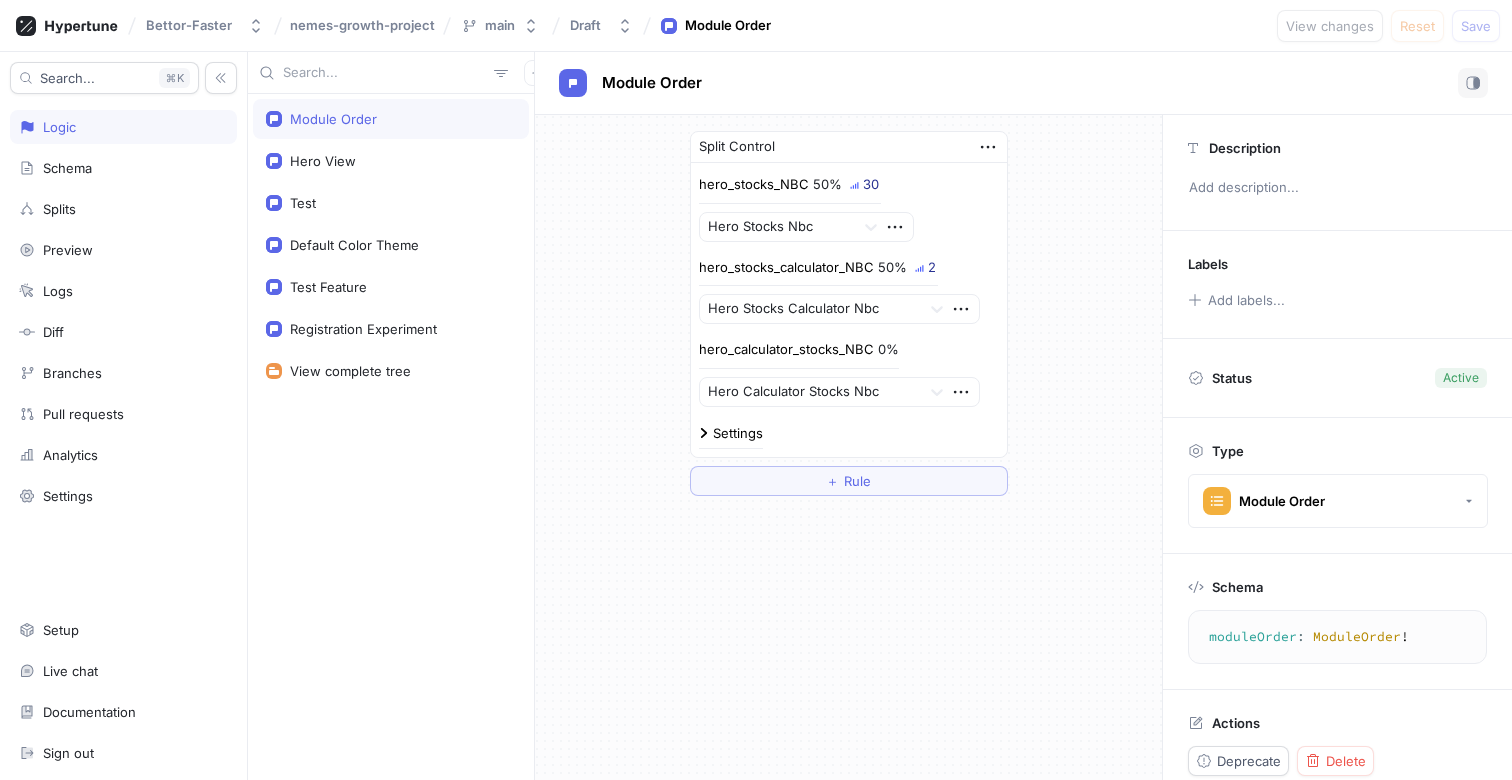 click on "30" at bounding box center (871, 184) 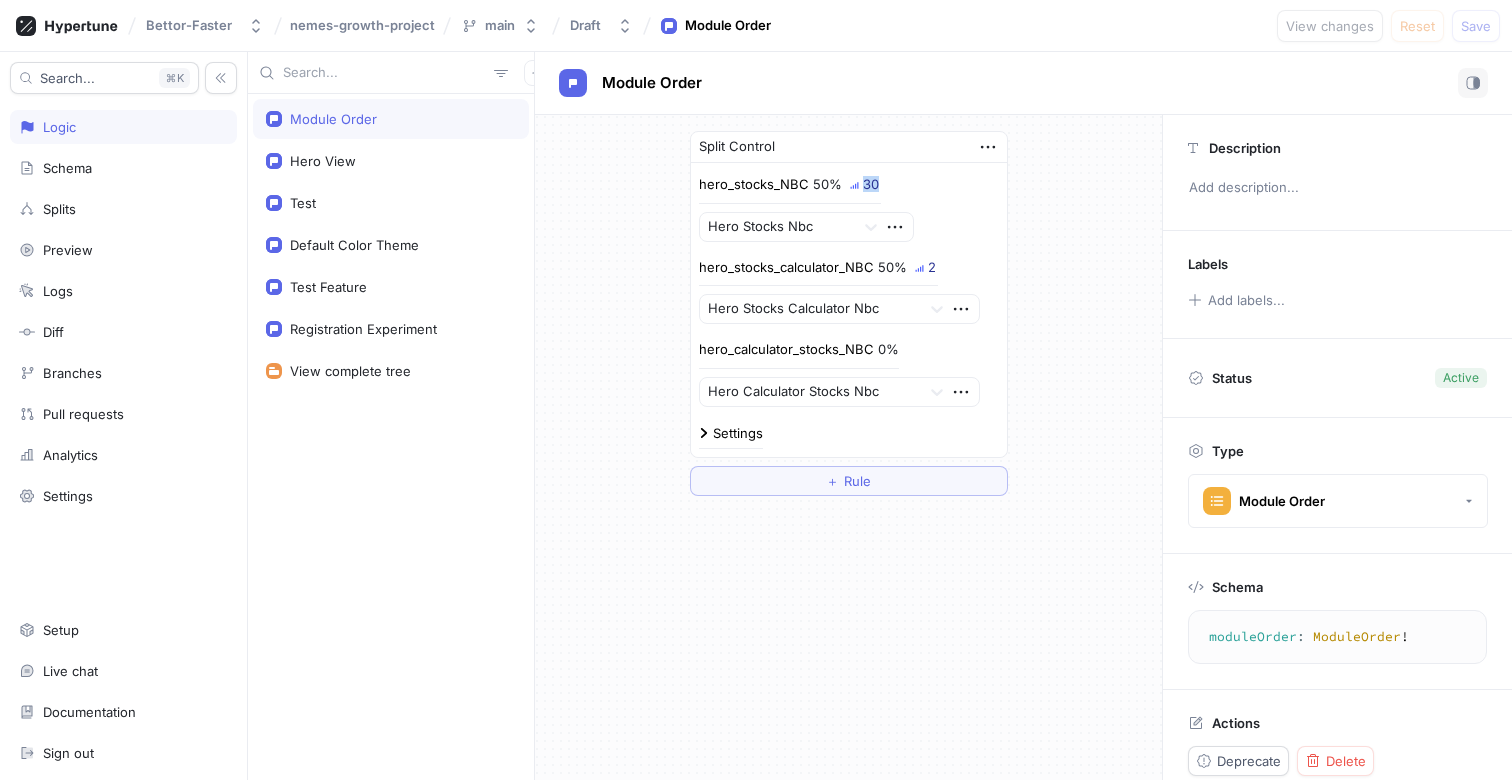 click on "30" at bounding box center [871, 184] 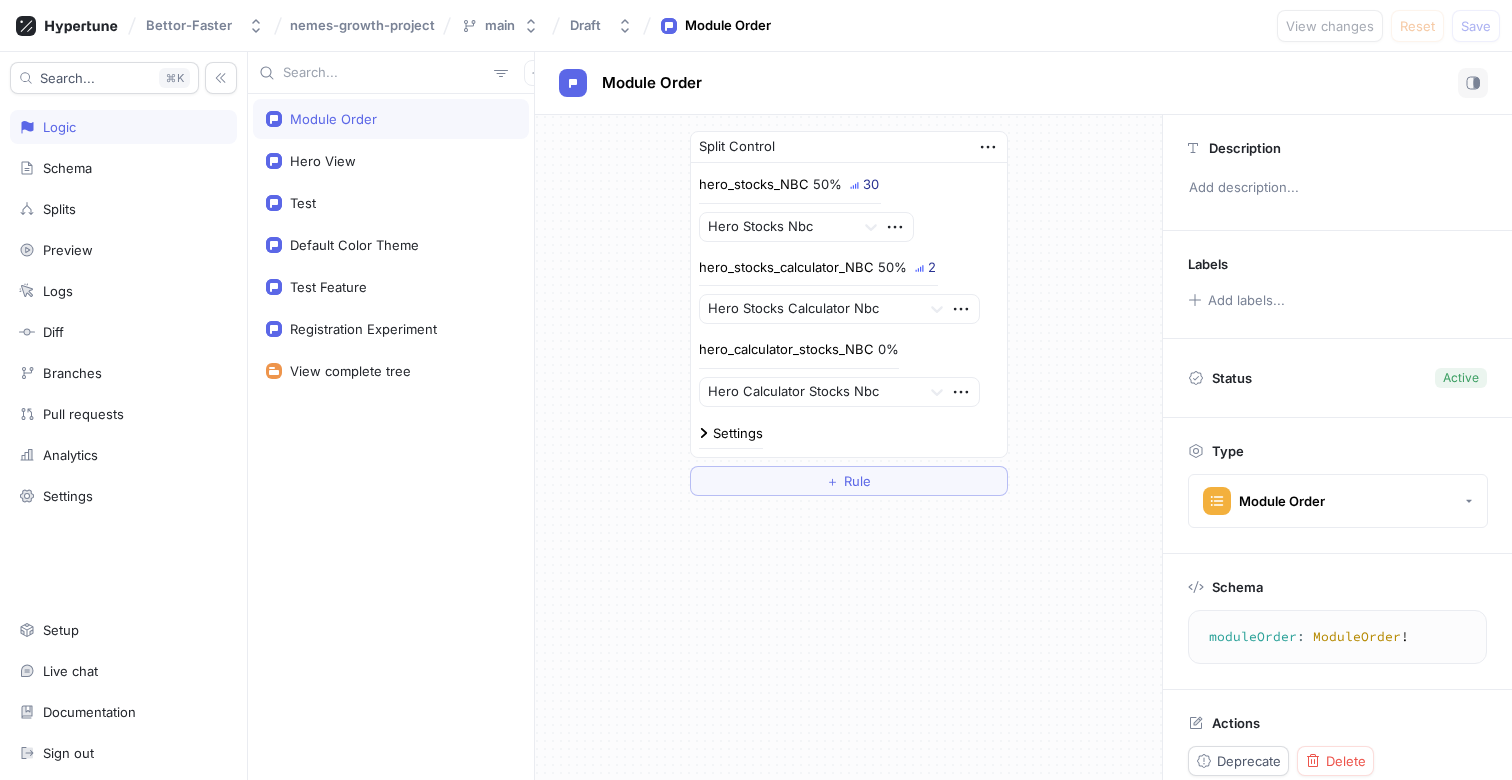 click on "hero_stocks_NBC 50% 30 Hero Stocks Nbc" at bounding box center (849, 208) 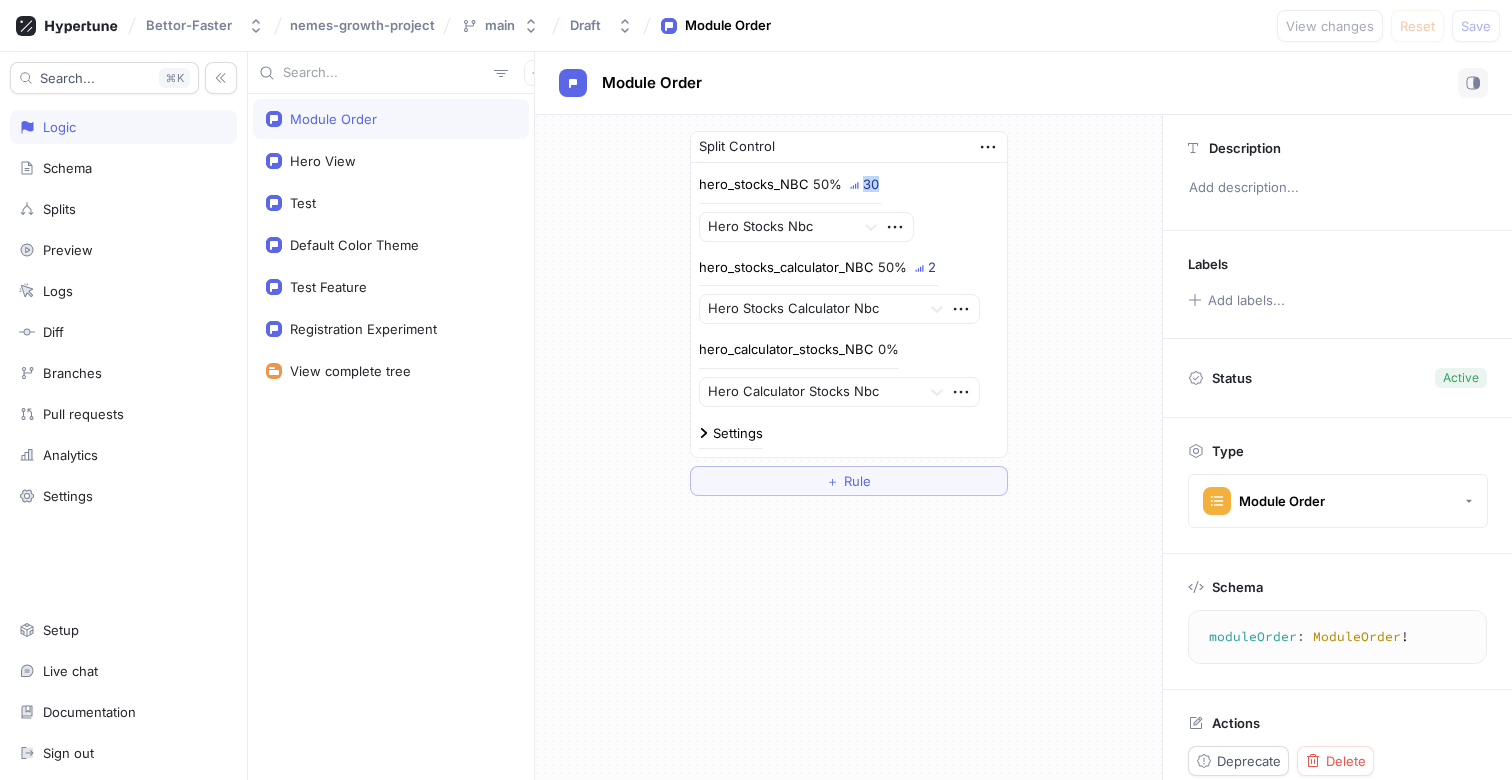 drag, startPoint x: 861, startPoint y: 182, endPoint x: 887, endPoint y: 182, distance: 26 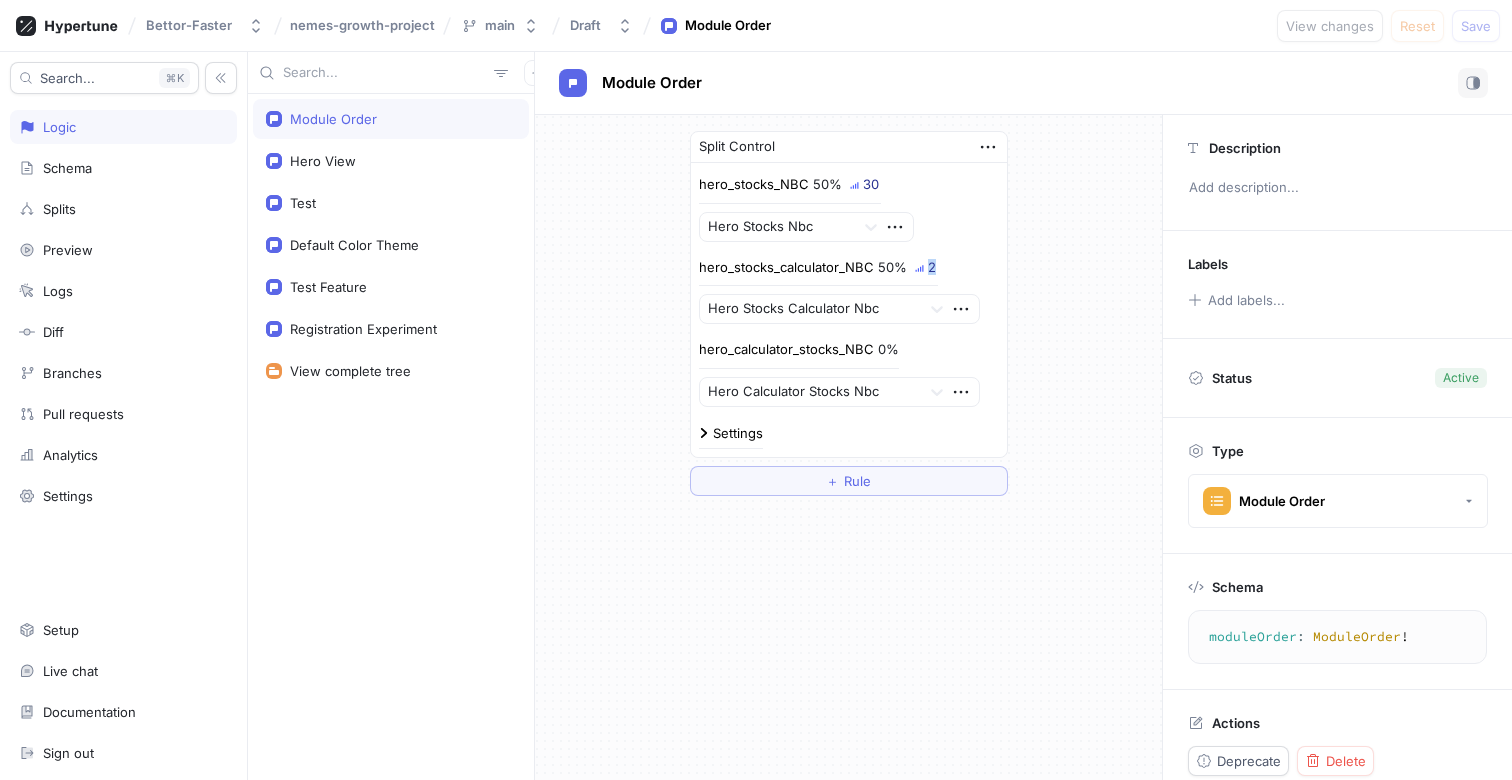 drag, startPoint x: 935, startPoint y: 272, endPoint x: 923, endPoint y: 272, distance: 12 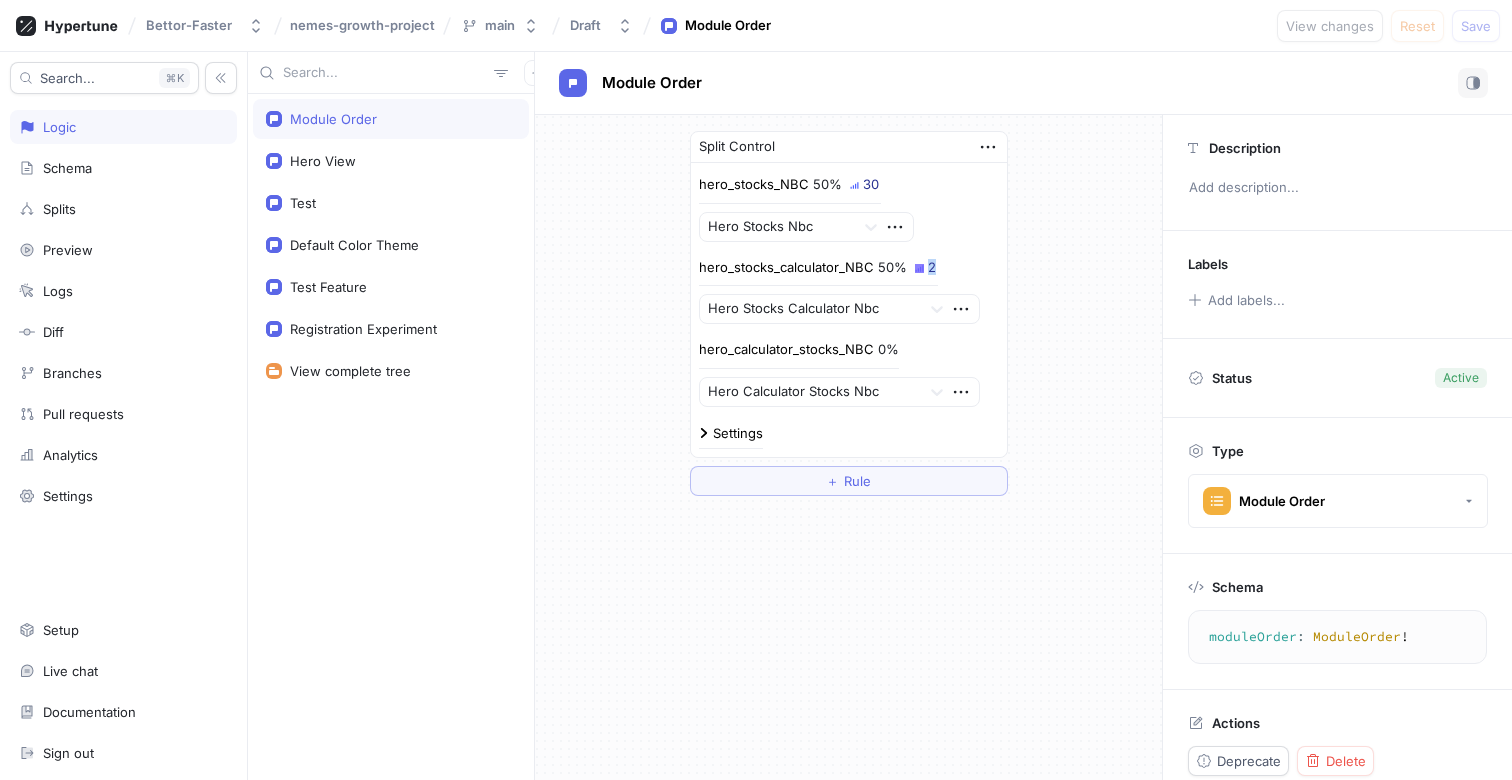 click on "2" at bounding box center [925, 267] 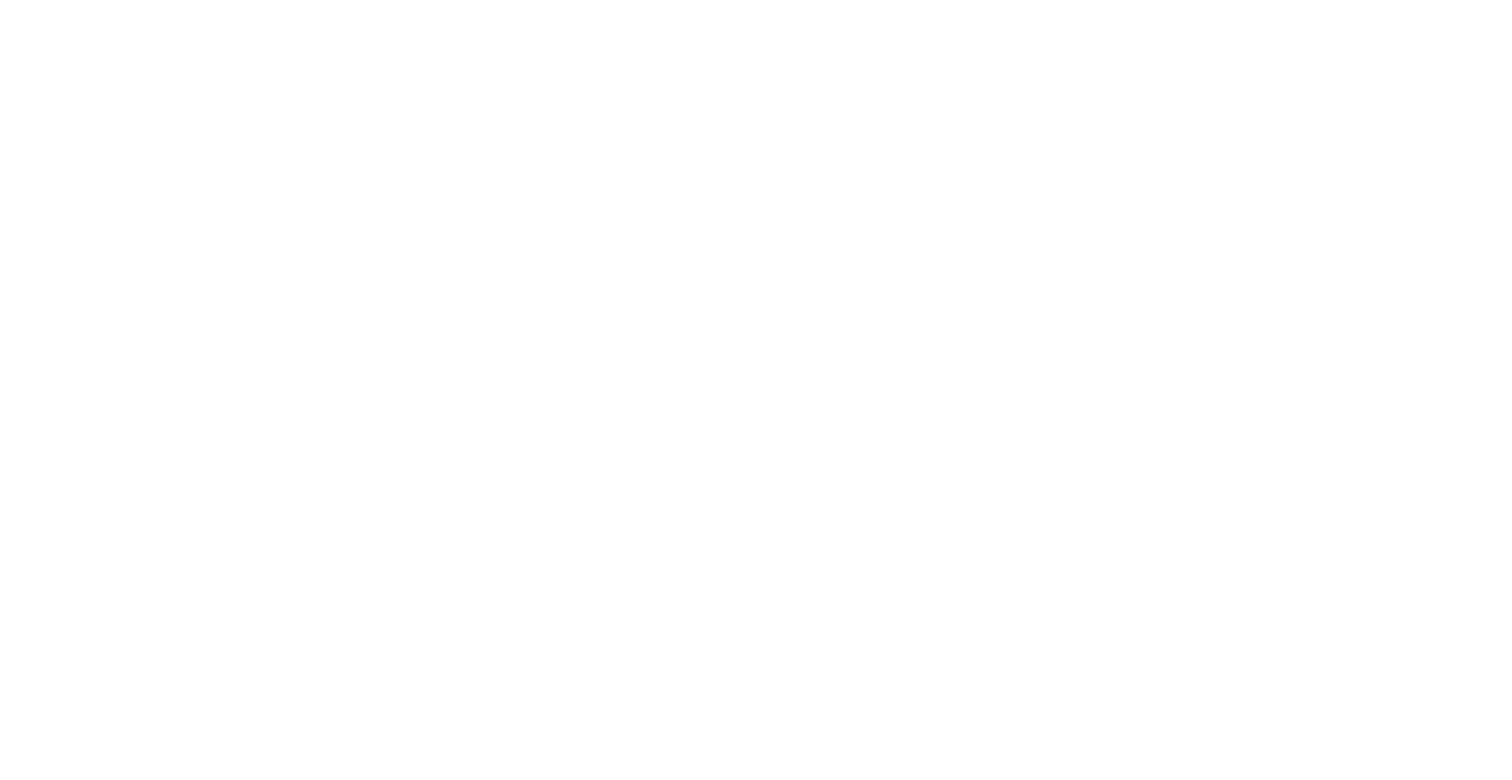 scroll, scrollTop: 0, scrollLeft: 0, axis: both 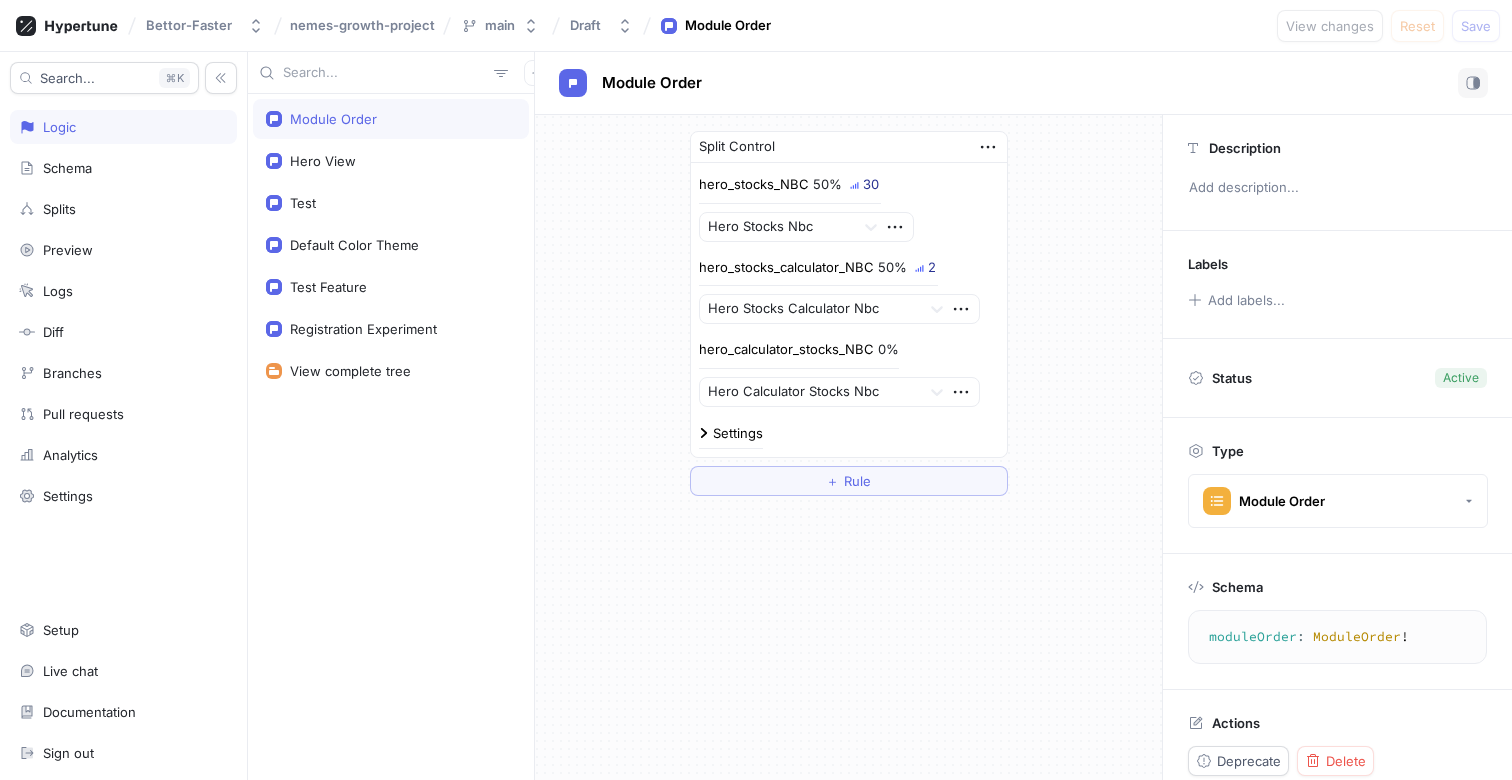 click on "50%" at bounding box center [892, 267] 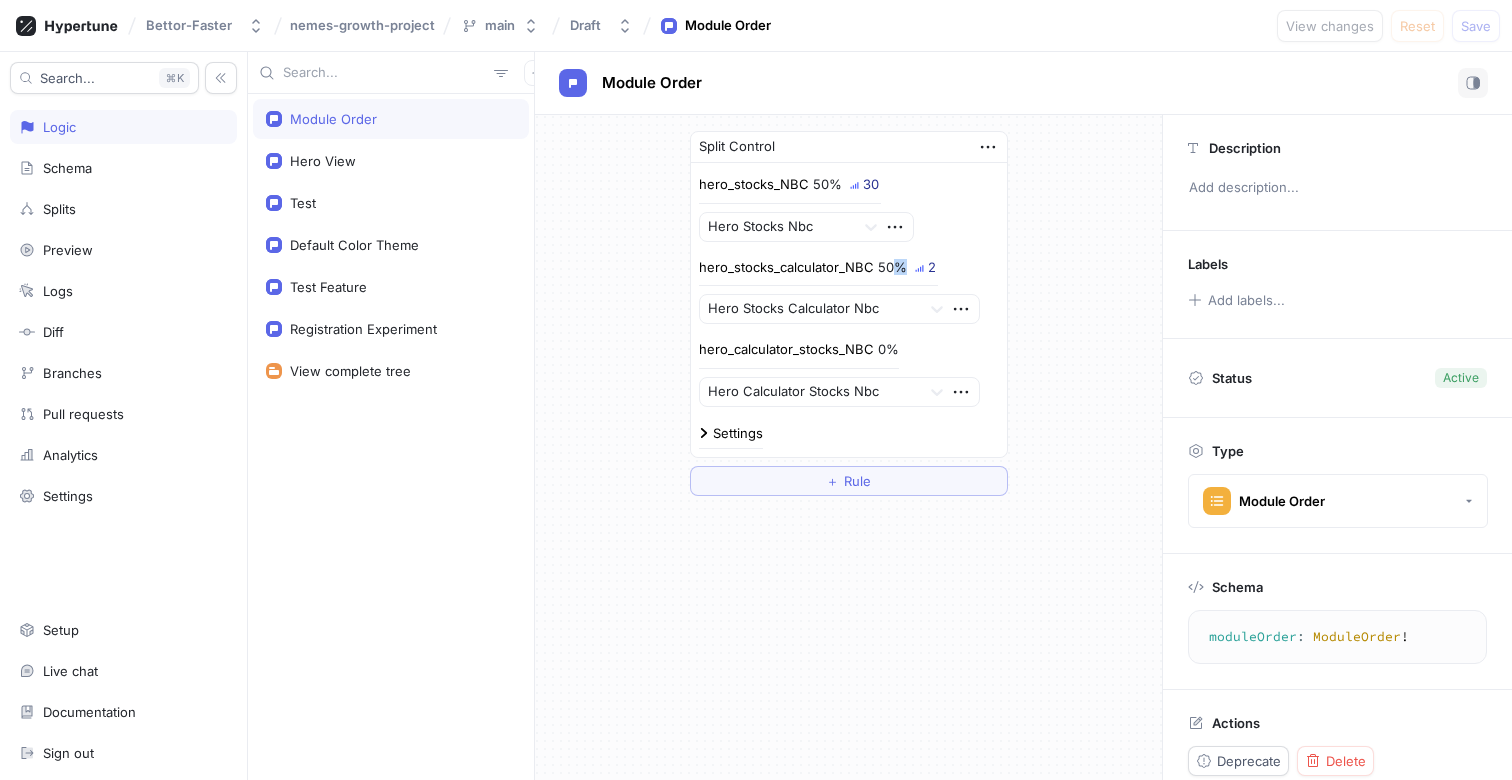 click on "50%" at bounding box center (892, 267) 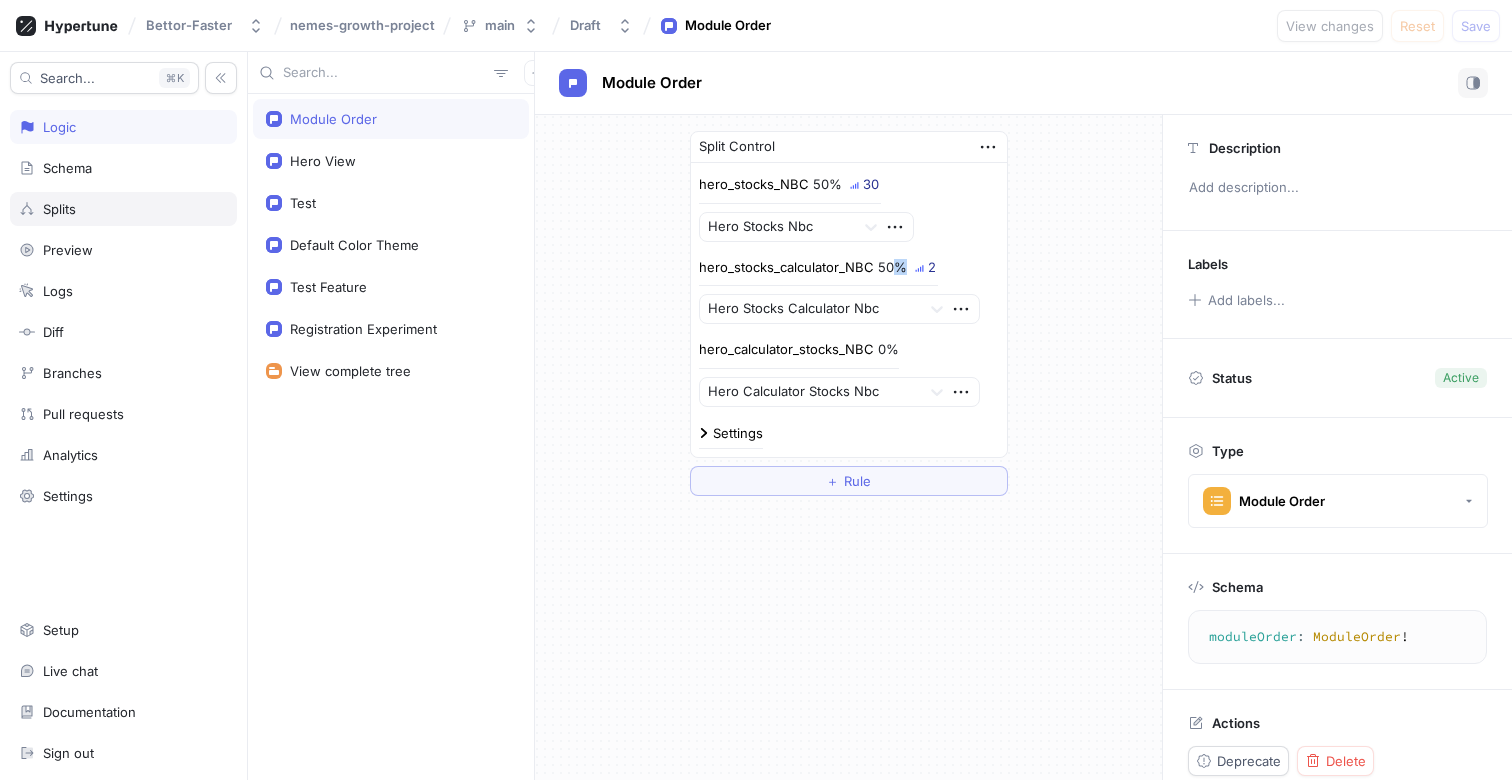 click on "Splits" at bounding box center (123, 209) 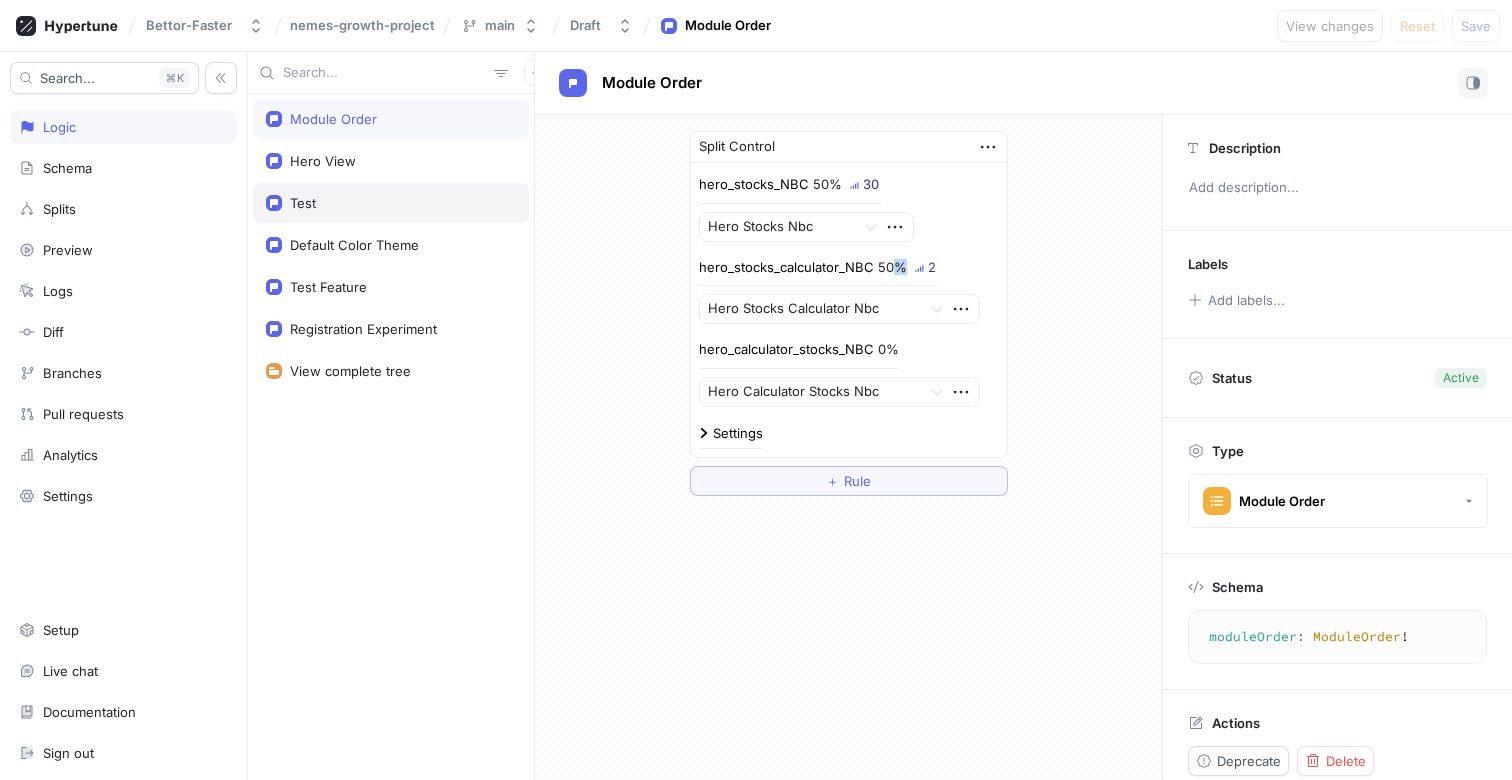 click on "Test" at bounding box center (391, 203) 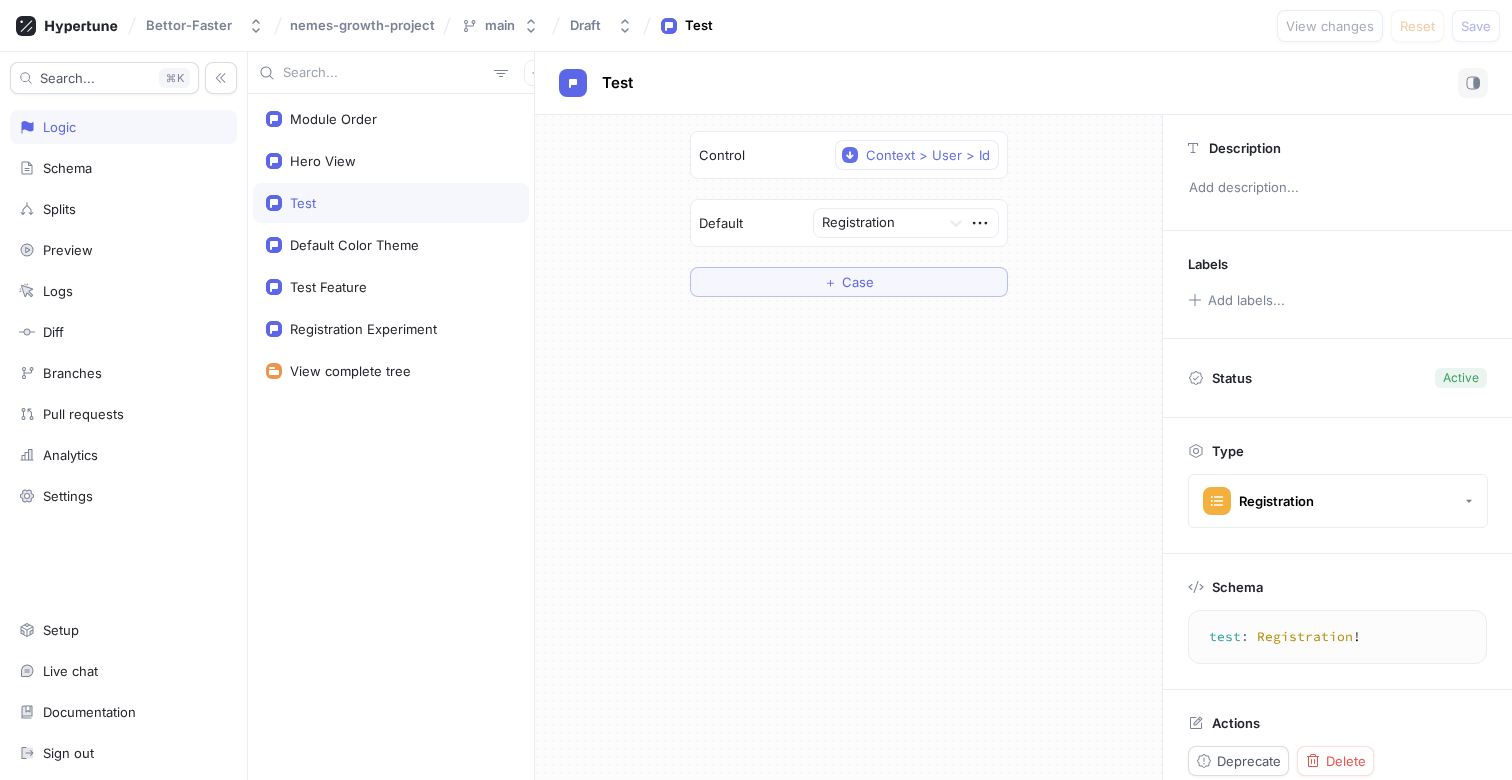 type on "moduleOrder: ModuleOrder!" 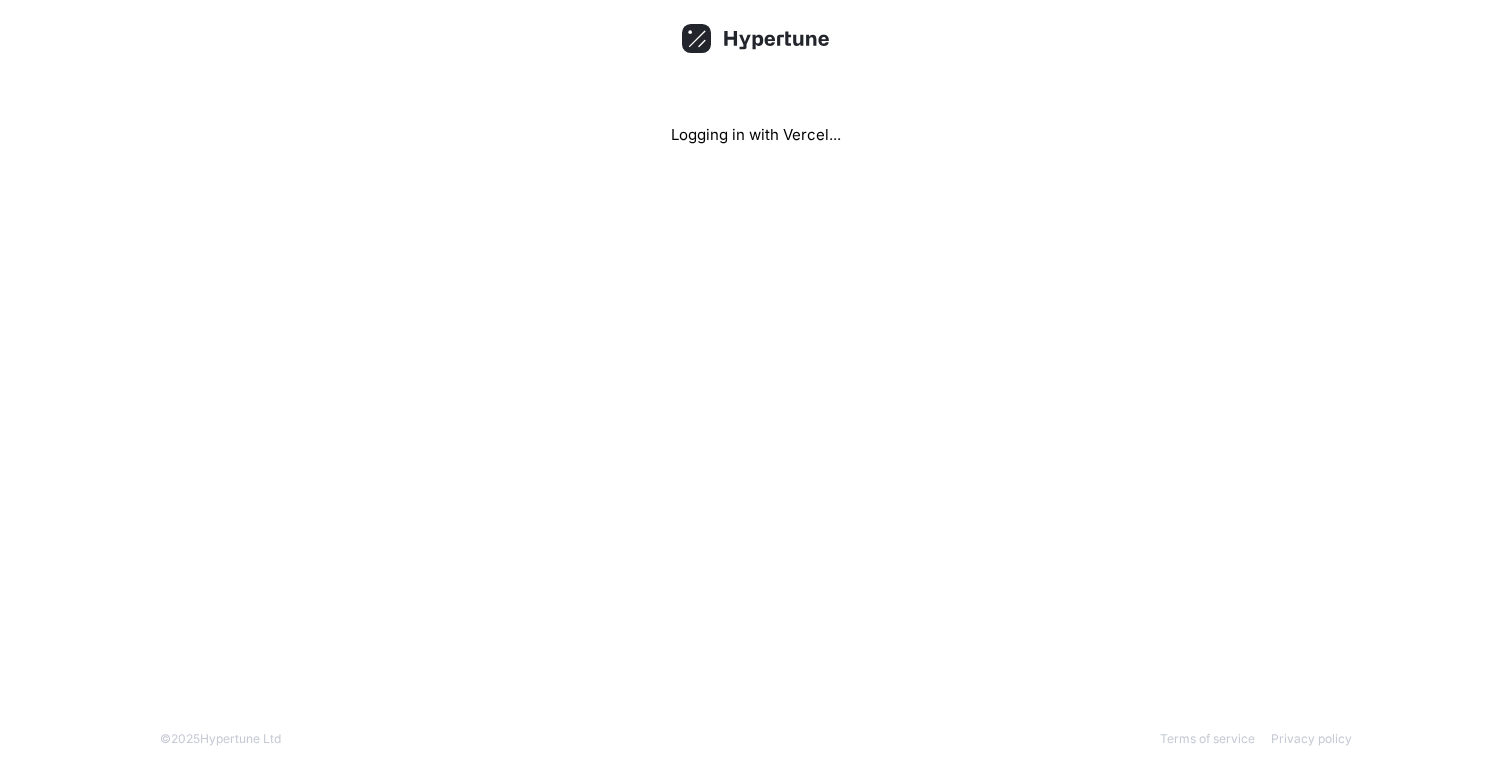 scroll, scrollTop: 0, scrollLeft: 0, axis: both 